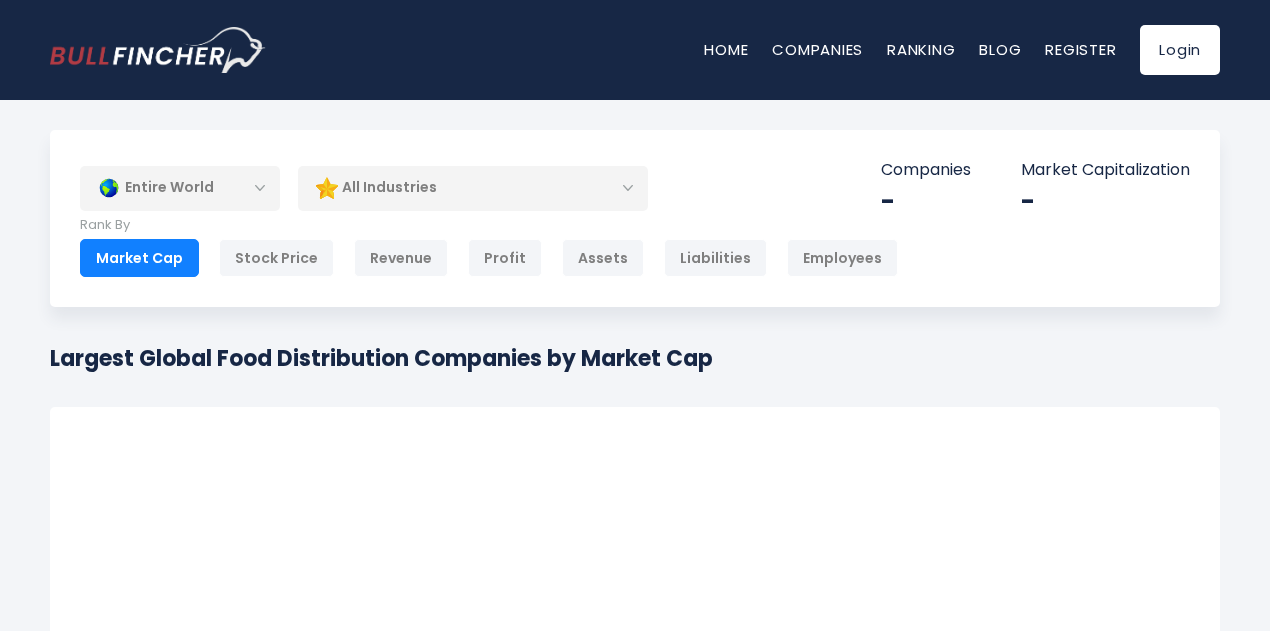 scroll, scrollTop: 0, scrollLeft: 0, axis: both 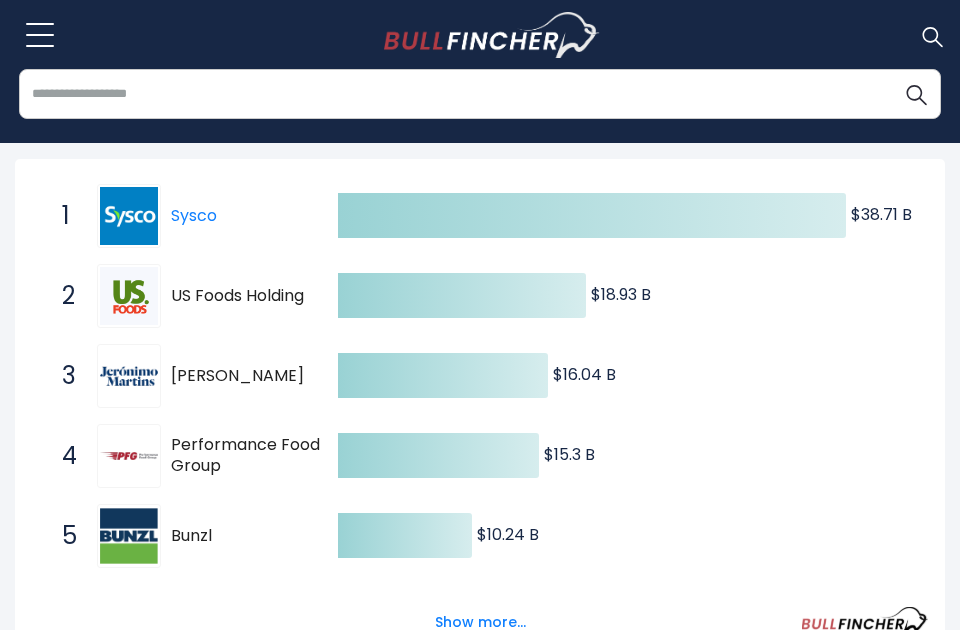 click on "[PERSON_NAME]" at bounding box center (246, 376) 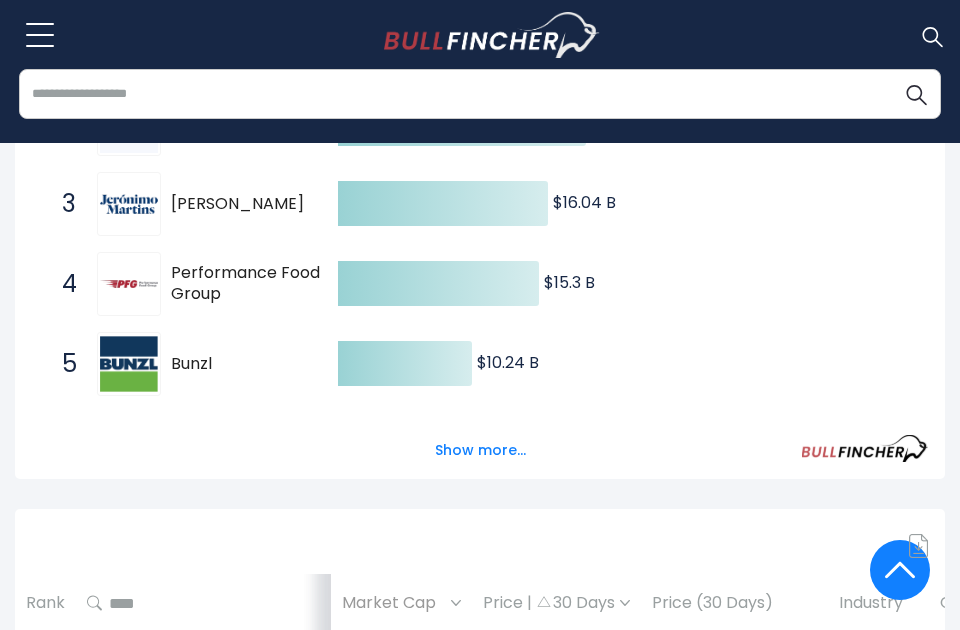 scroll, scrollTop: 452, scrollLeft: 0, axis: vertical 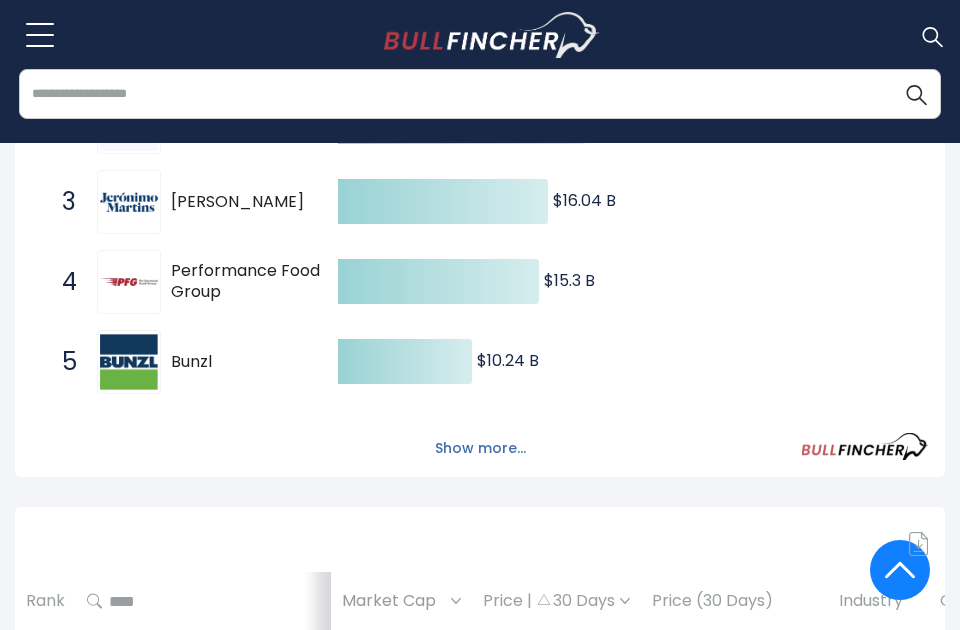 click on "Show more..." at bounding box center (480, 448) 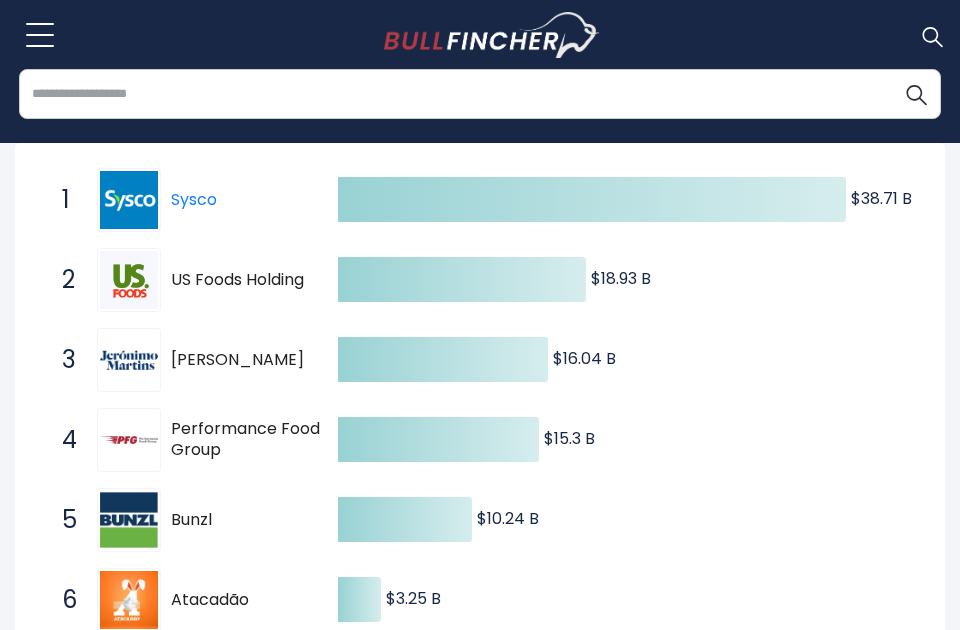 scroll, scrollTop: 265, scrollLeft: 0, axis: vertical 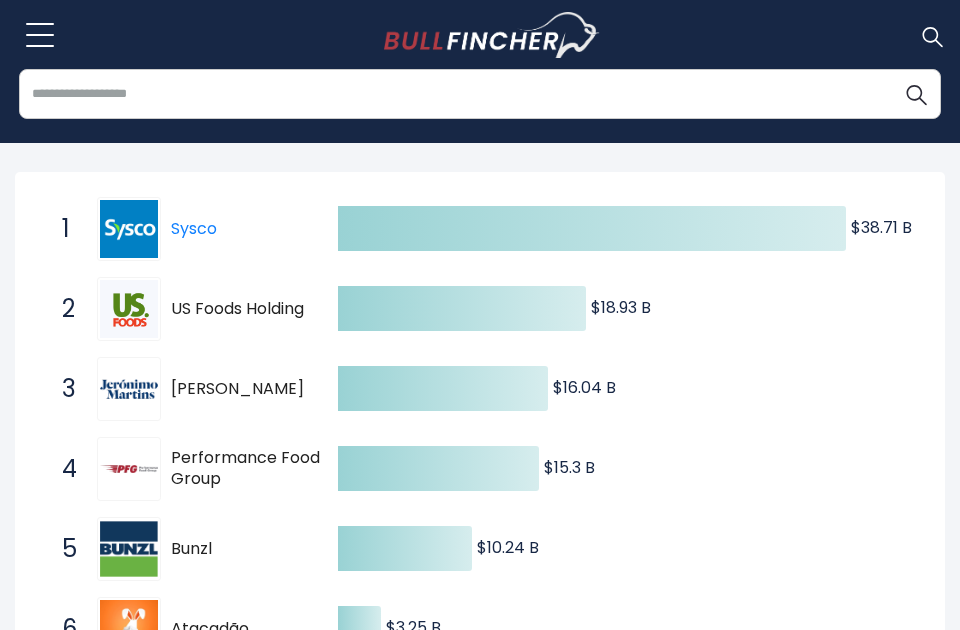 click on "[PERSON_NAME]" at bounding box center [246, 389] 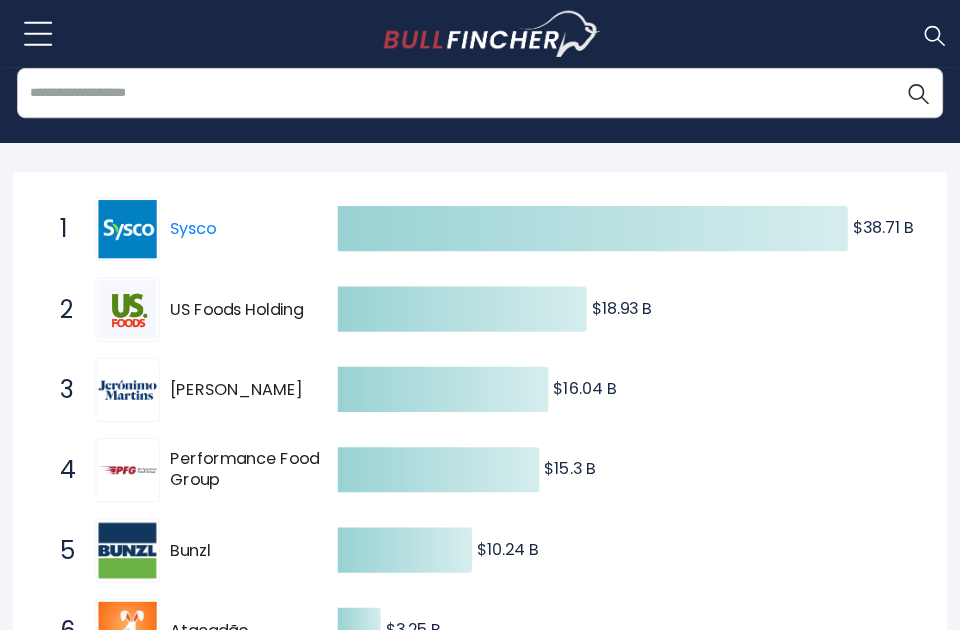 scroll, scrollTop: 264, scrollLeft: 0, axis: vertical 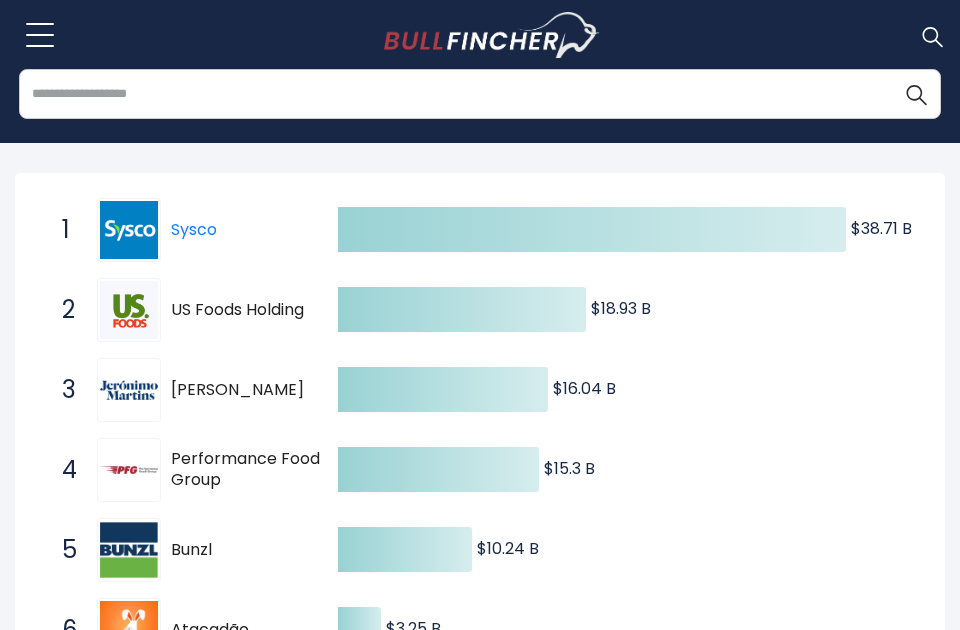 click on "3 [PERSON_NAME]   [DOMAIN_NAME]" at bounding box center [187, 390] 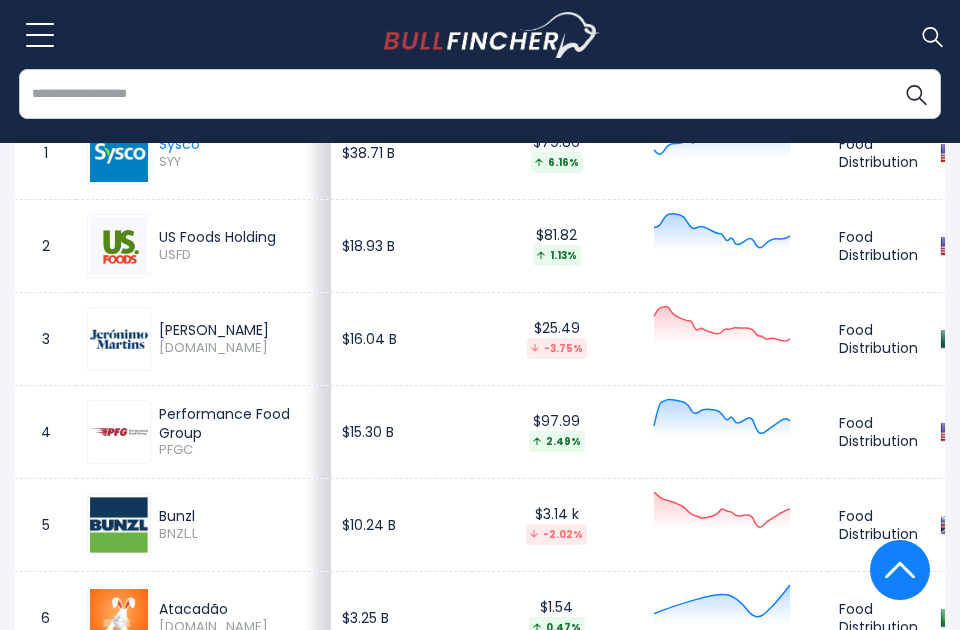 scroll, scrollTop: 1372, scrollLeft: 0, axis: vertical 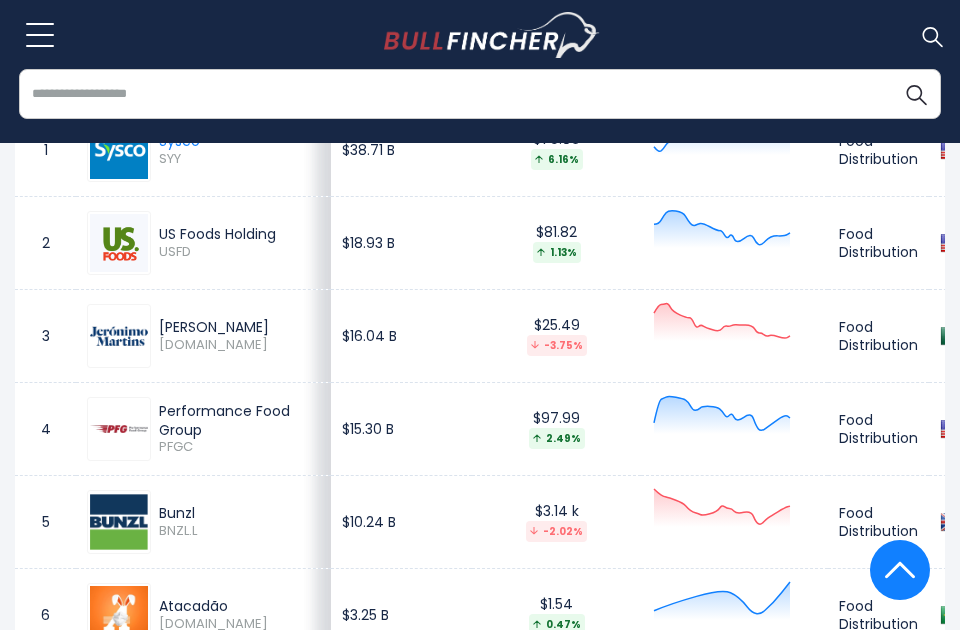 drag, startPoint x: 217, startPoint y: 337, endPoint x: 160, endPoint y: 320, distance: 59.48109 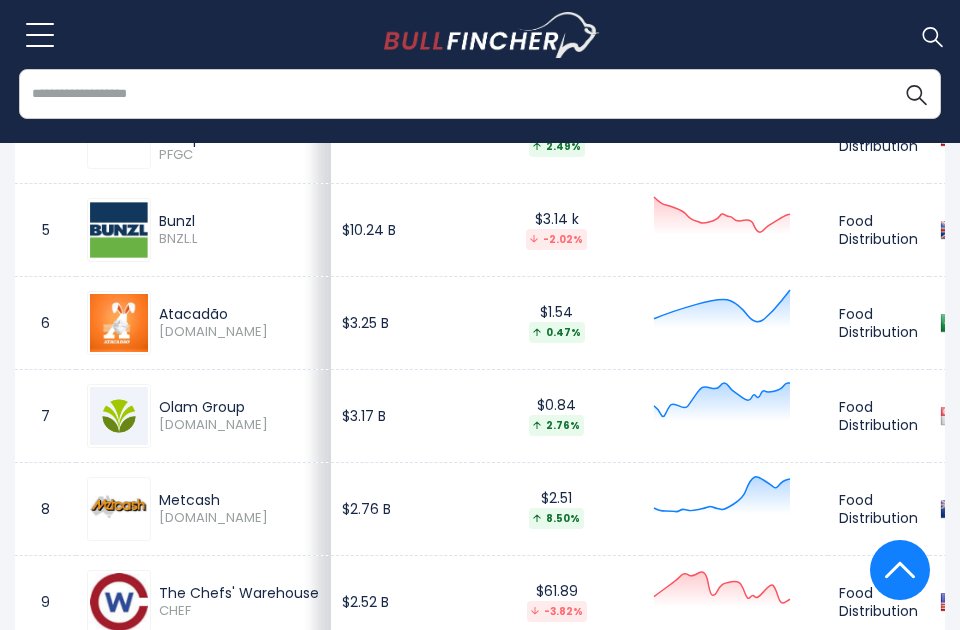 scroll, scrollTop: 1667, scrollLeft: 0, axis: vertical 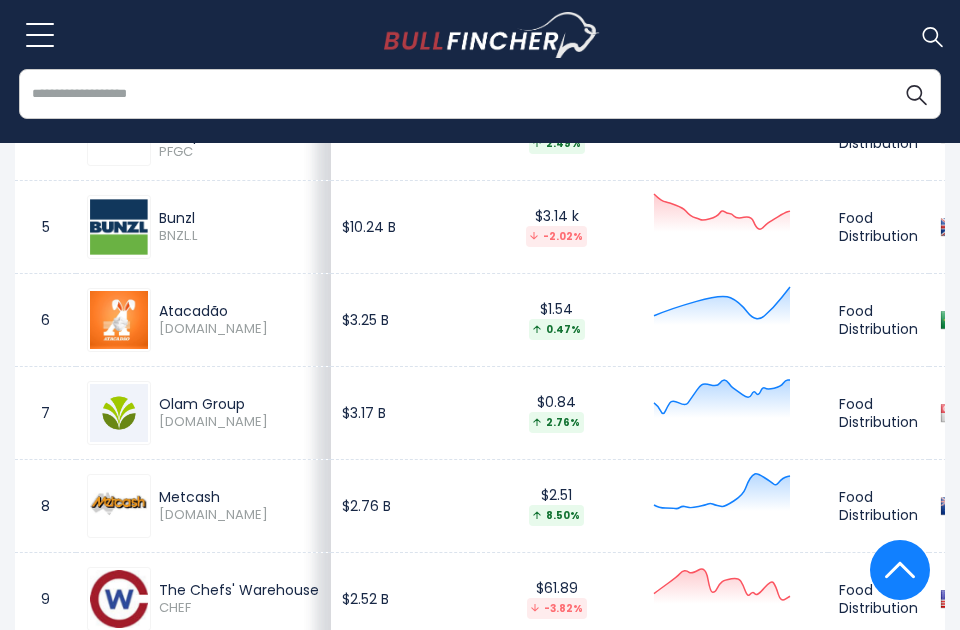 click on "Atacadão" at bounding box center (239, 311) 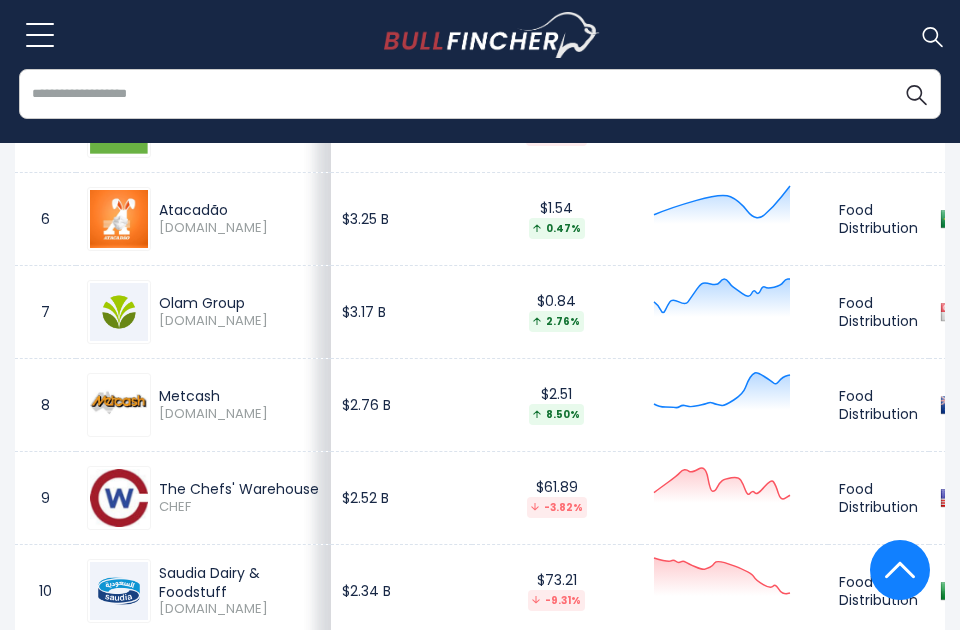 scroll, scrollTop: 1861, scrollLeft: 0, axis: vertical 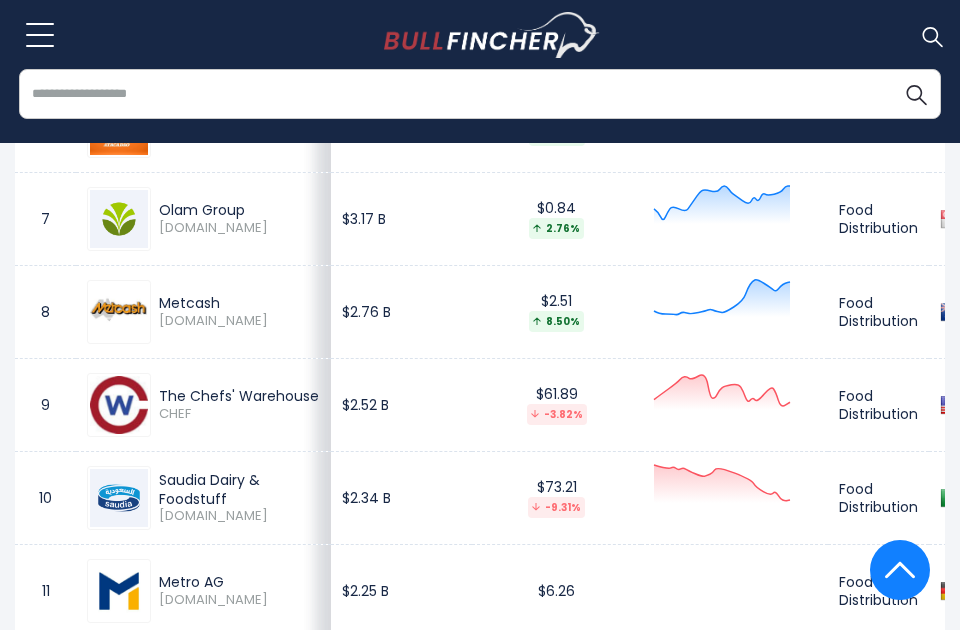 drag, startPoint x: 244, startPoint y: 408, endPoint x: 153, endPoint y: 383, distance: 94.371605 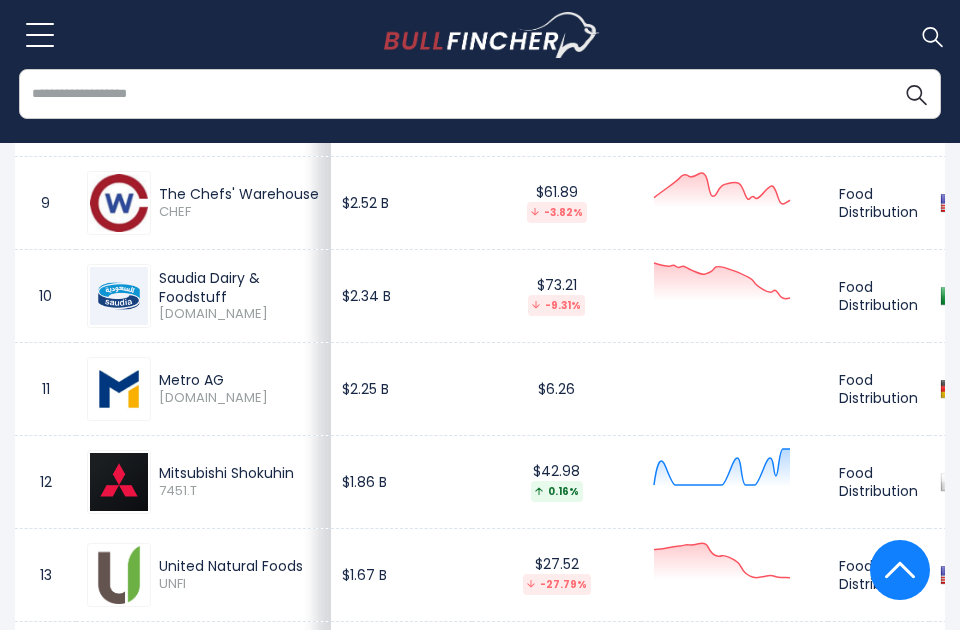 scroll, scrollTop: 2065, scrollLeft: 0, axis: vertical 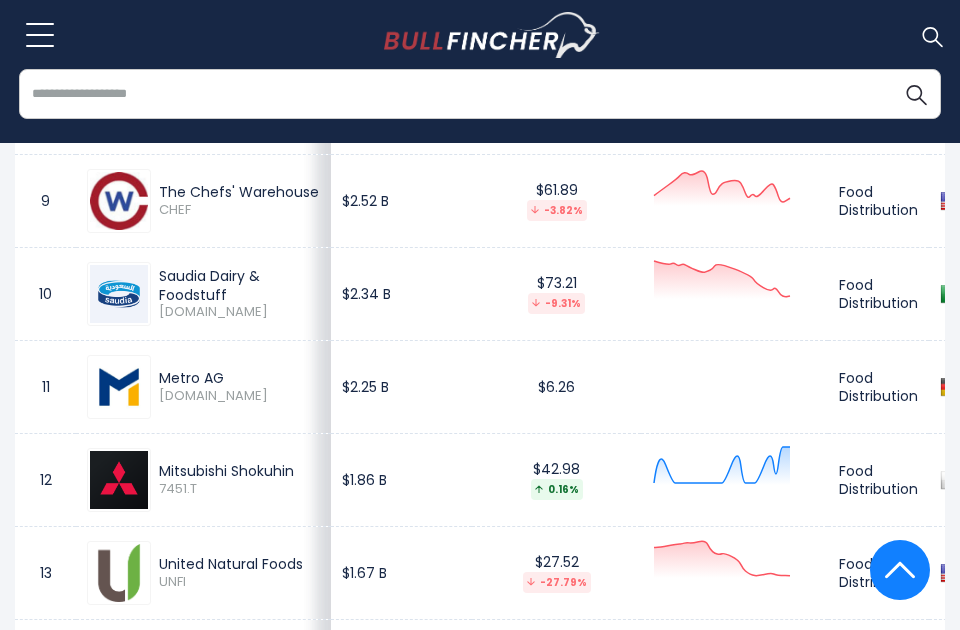 drag, startPoint x: 229, startPoint y: 293, endPoint x: 160, endPoint y: 277, distance: 70.83079 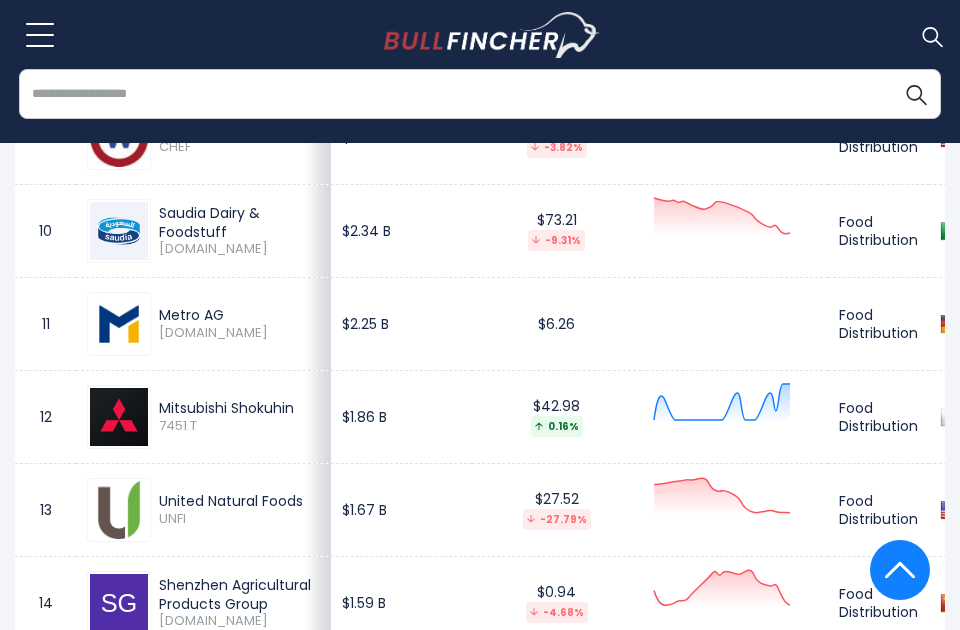 scroll, scrollTop: 2175, scrollLeft: 0, axis: vertical 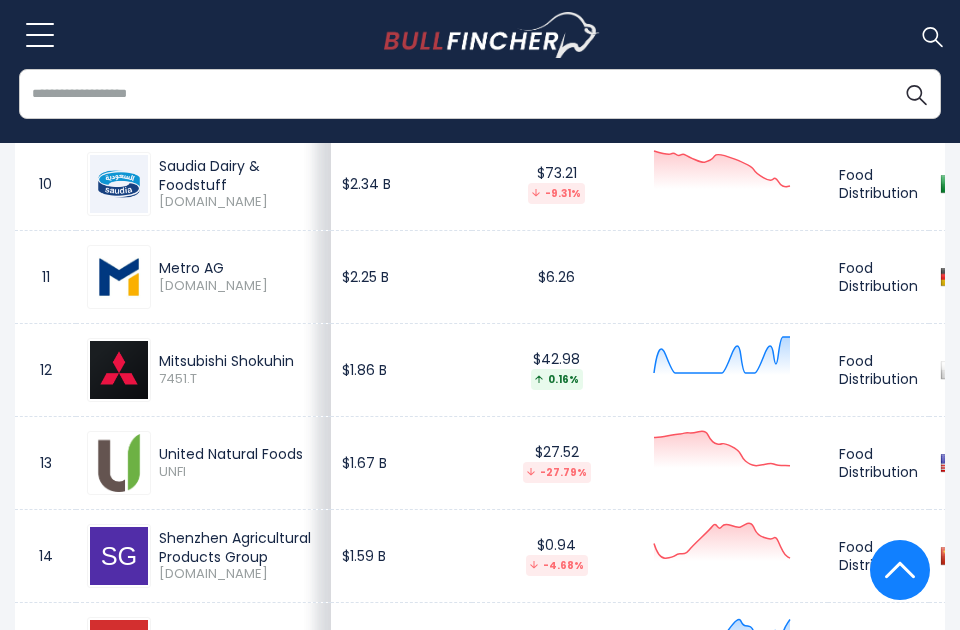 drag, startPoint x: 225, startPoint y: 265, endPoint x: 157, endPoint y: 255, distance: 68.73136 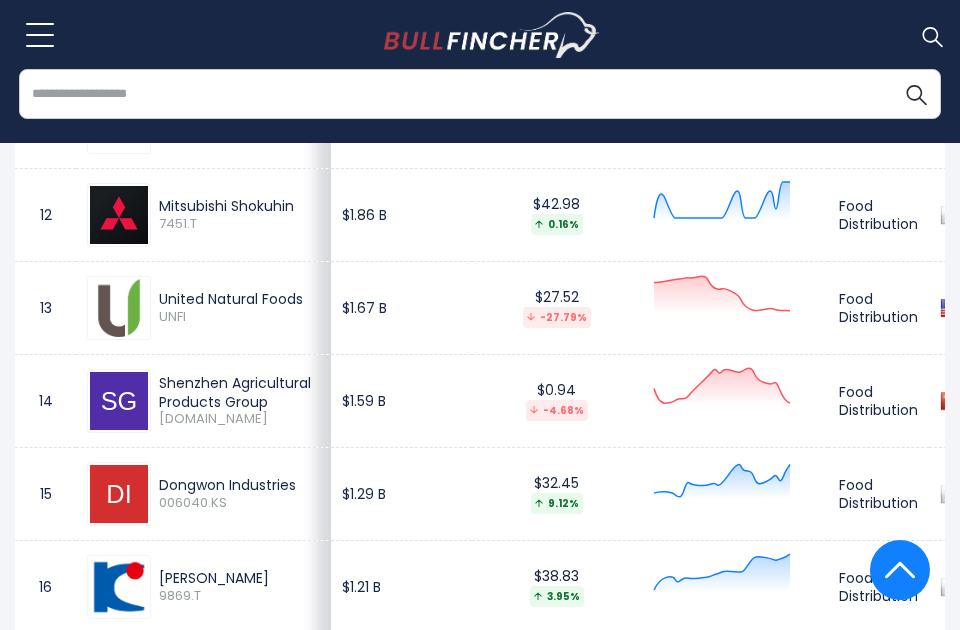 scroll, scrollTop: 2333, scrollLeft: 0, axis: vertical 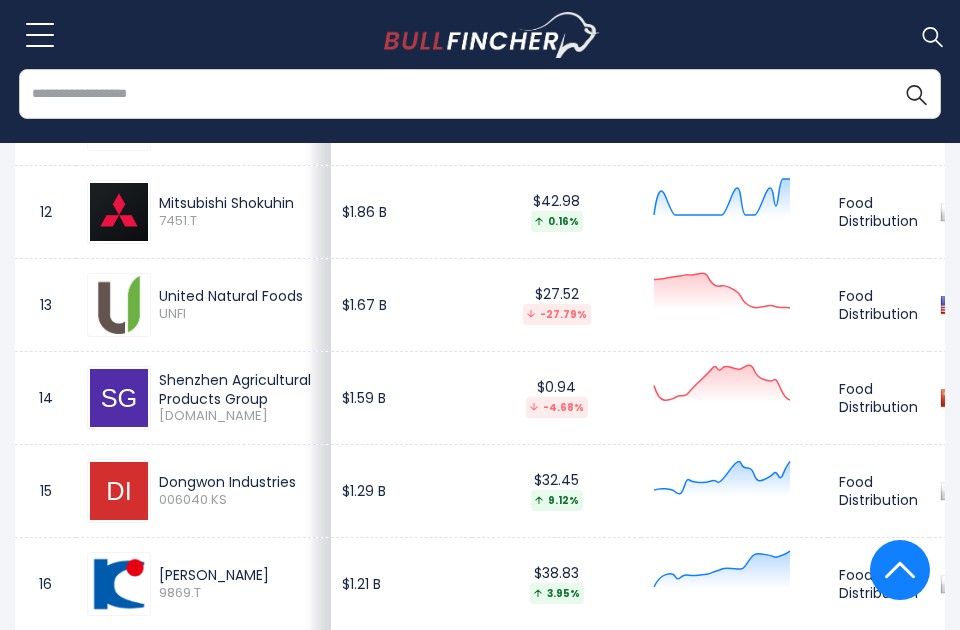 drag, startPoint x: 158, startPoint y: 368, endPoint x: 264, endPoint y: 397, distance: 109.89541 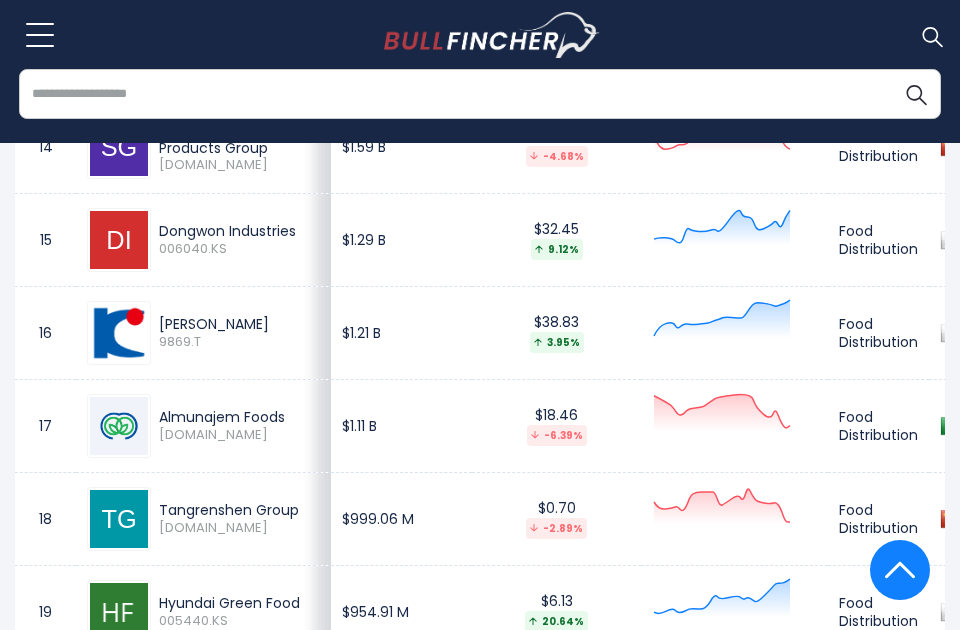 scroll, scrollTop: 2586, scrollLeft: 0, axis: vertical 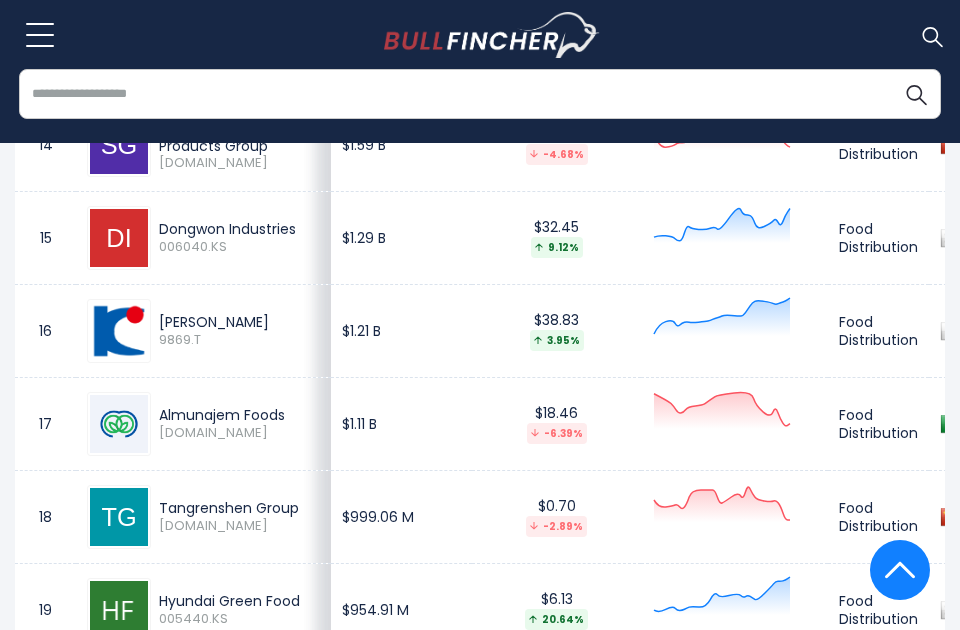 drag, startPoint x: 249, startPoint y: 316, endPoint x: 158, endPoint y: 316, distance: 91 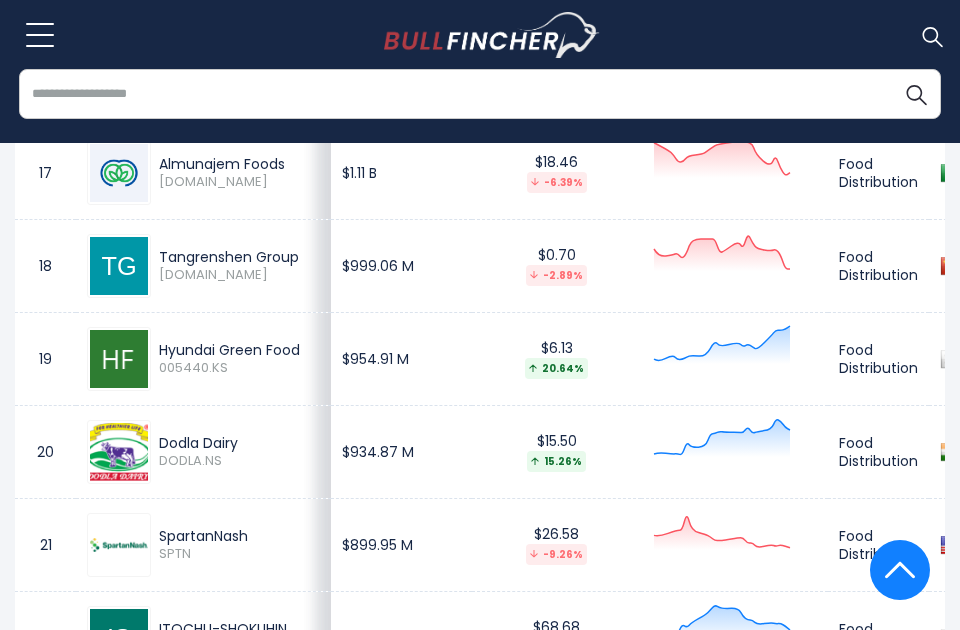 scroll, scrollTop: 2858, scrollLeft: 0, axis: vertical 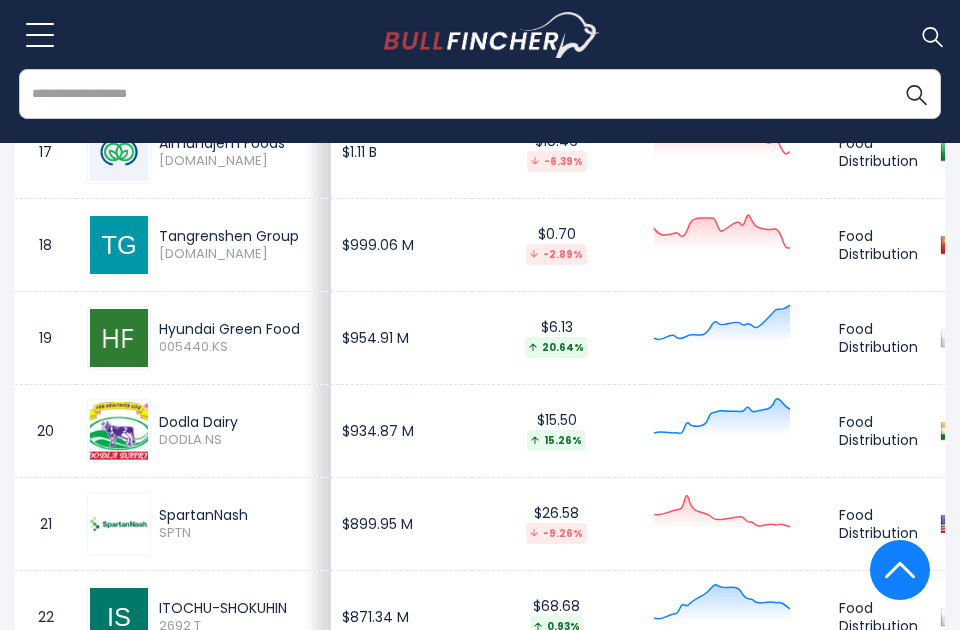 drag, startPoint x: 194, startPoint y: 331, endPoint x: 160, endPoint y: 311, distance: 39.446167 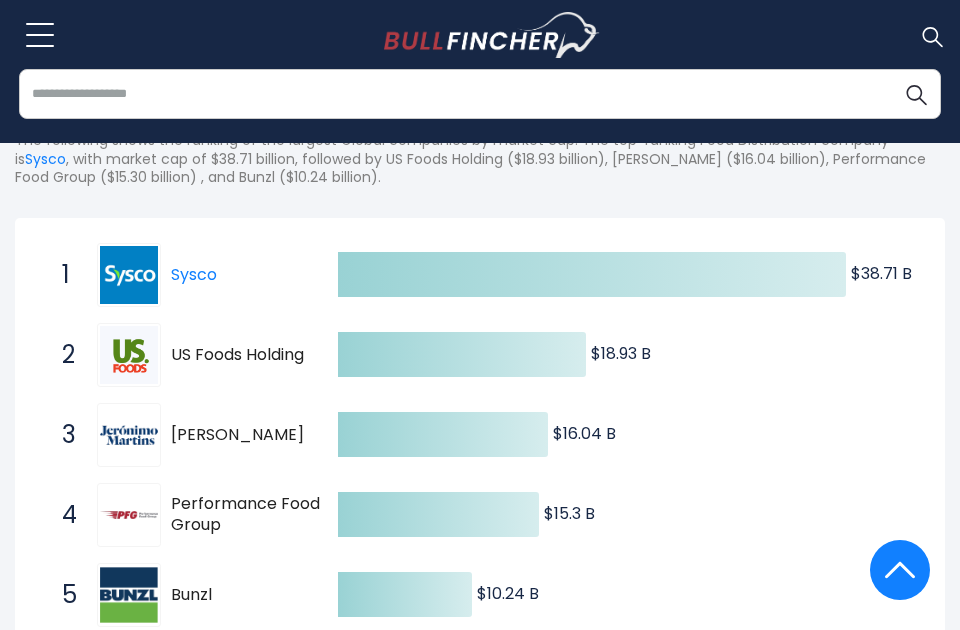 scroll, scrollTop: 0, scrollLeft: 0, axis: both 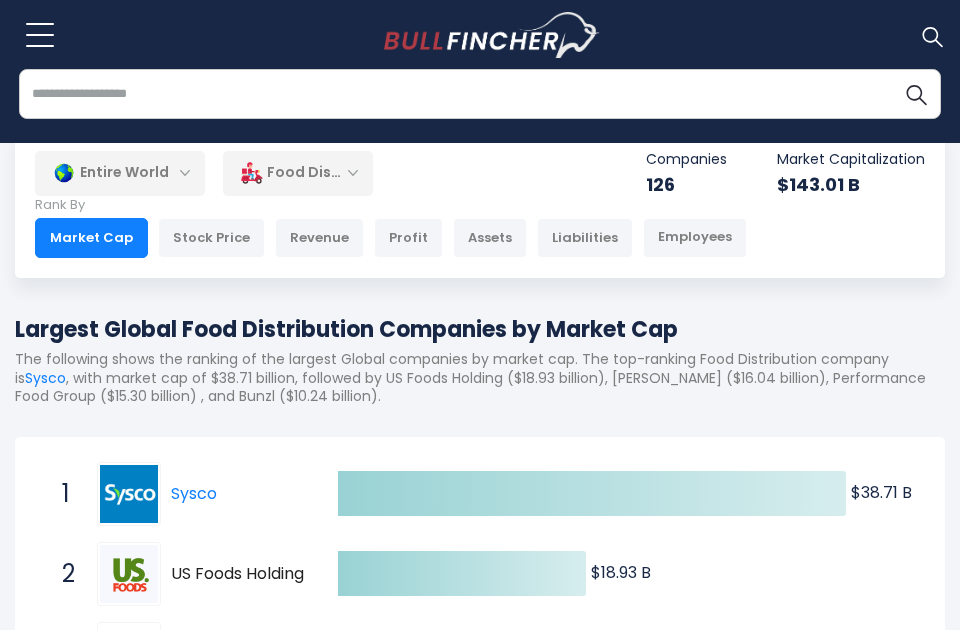 drag, startPoint x: 18, startPoint y: 329, endPoint x: 686, endPoint y: 303, distance: 668.5058 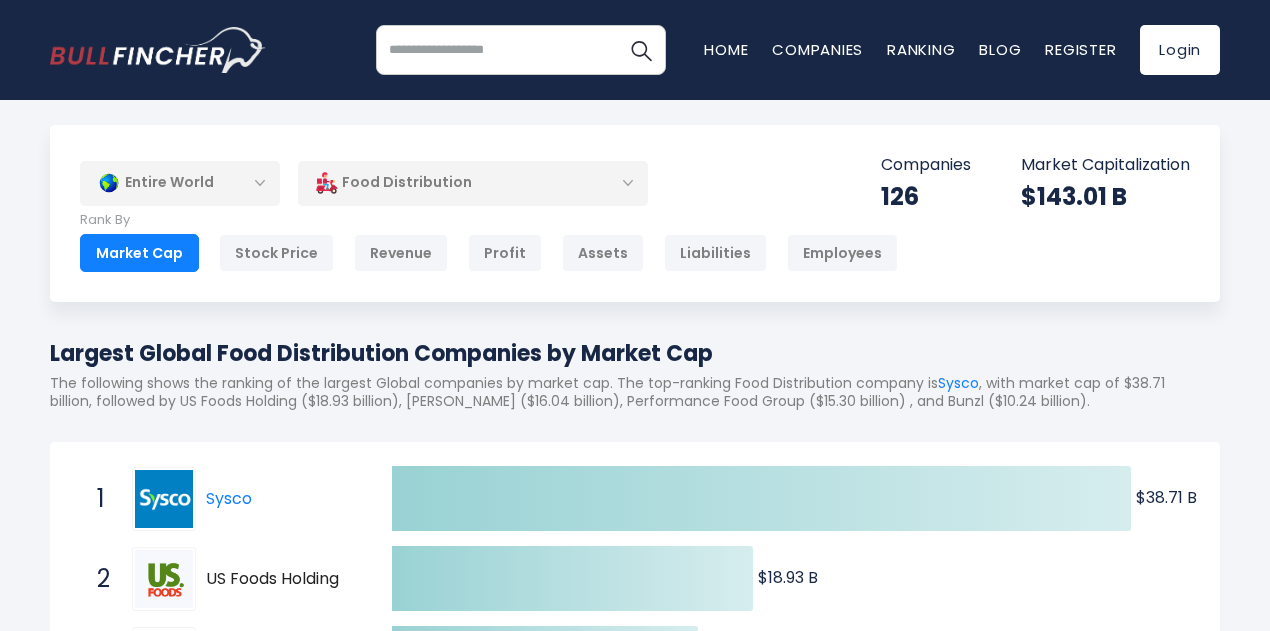 scroll, scrollTop: 0, scrollLeft: 0, axis: both 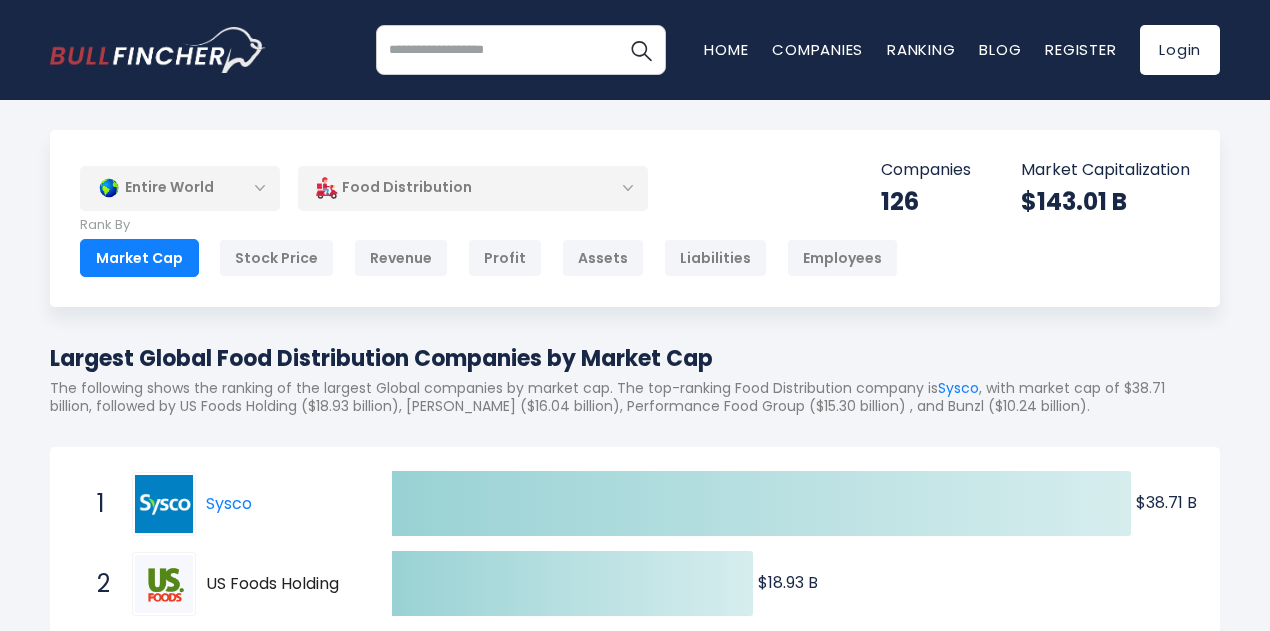 click on "Largest Global Food Distribution Companies by Market Cap" at bounding box center [635, 358] 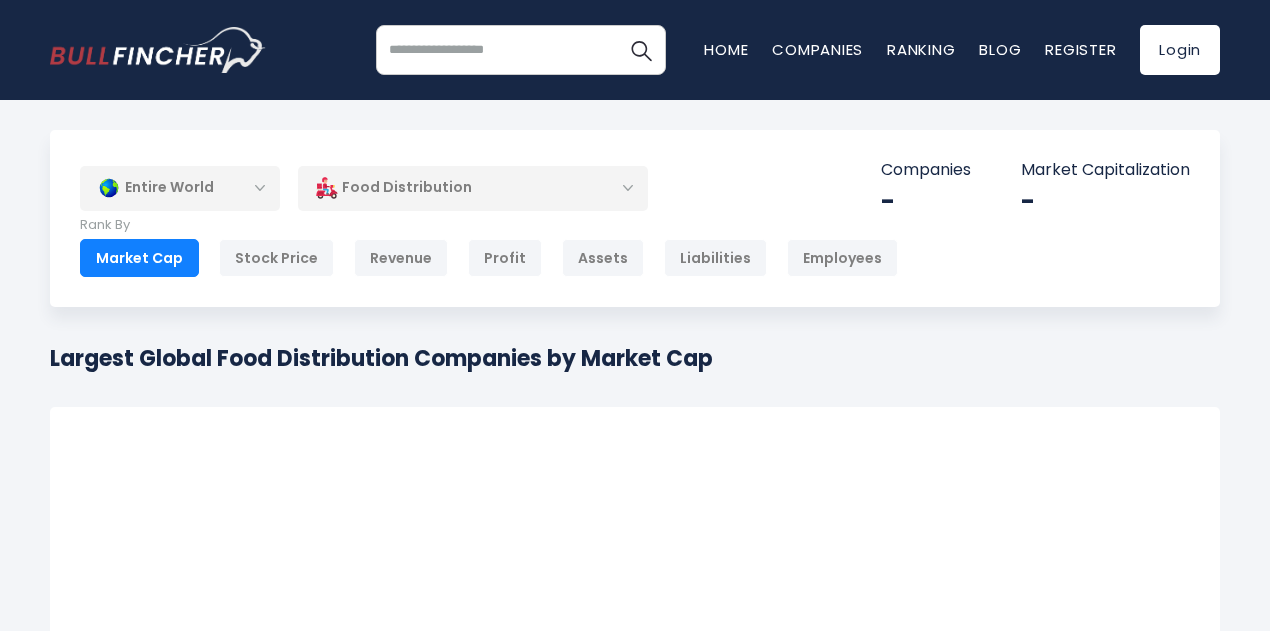 scroll, scrollTop: 0, scrollLeft: 0, axis: both 